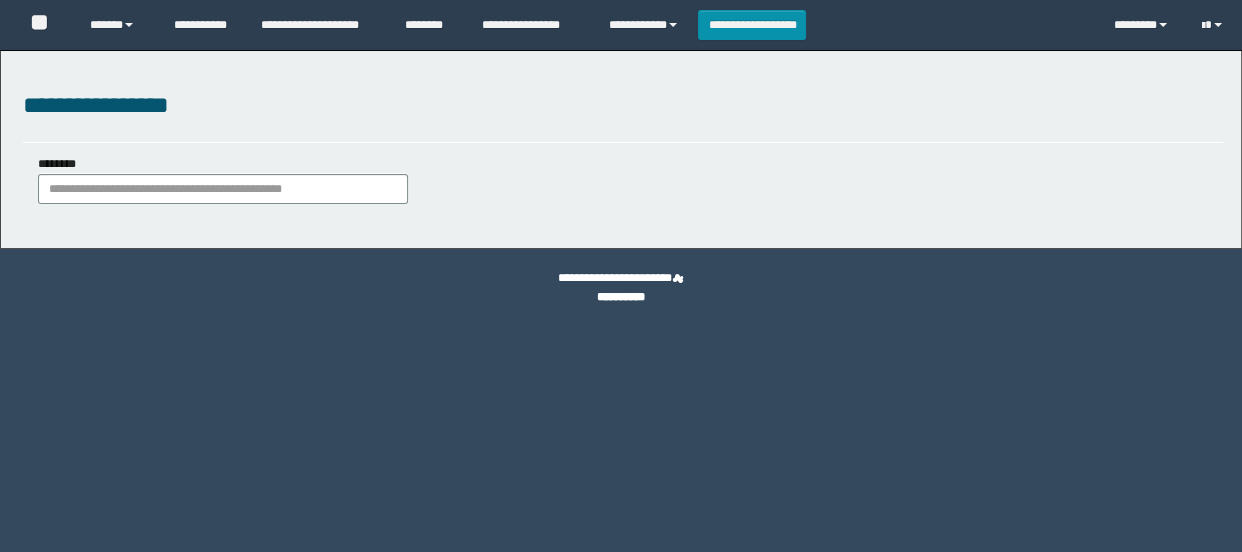 scroll, scrollTop: 0, scrollLeft: 0, axis: both 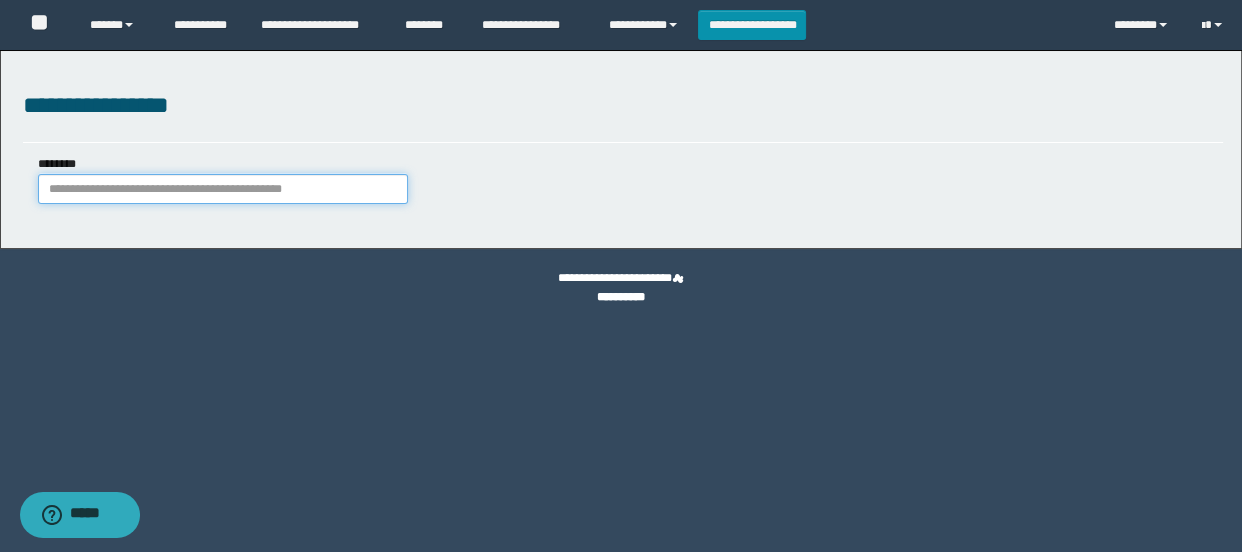 drag, startPoint x: 256, startPoint y: 189, endPoint x: 241, endPoint y: 180, distance: 17.492855 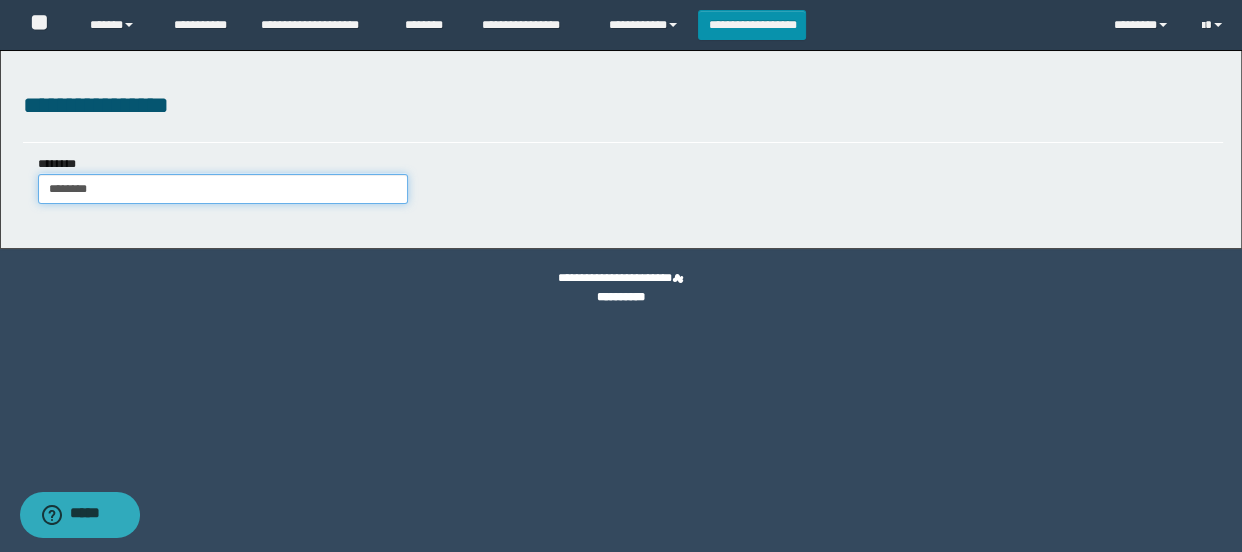 type on "********" 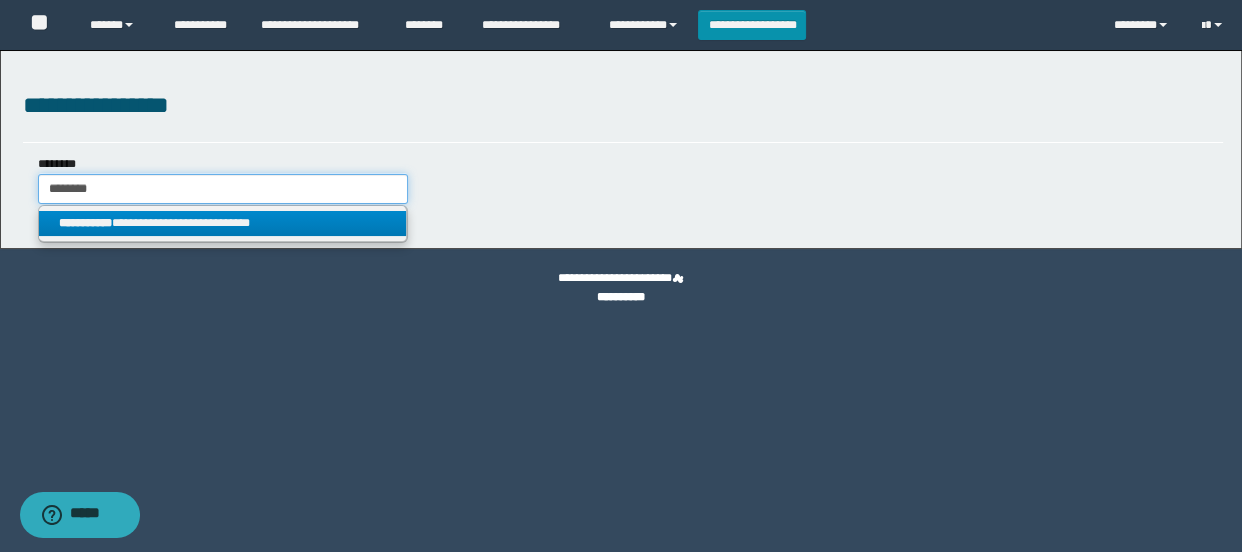 type on "********" 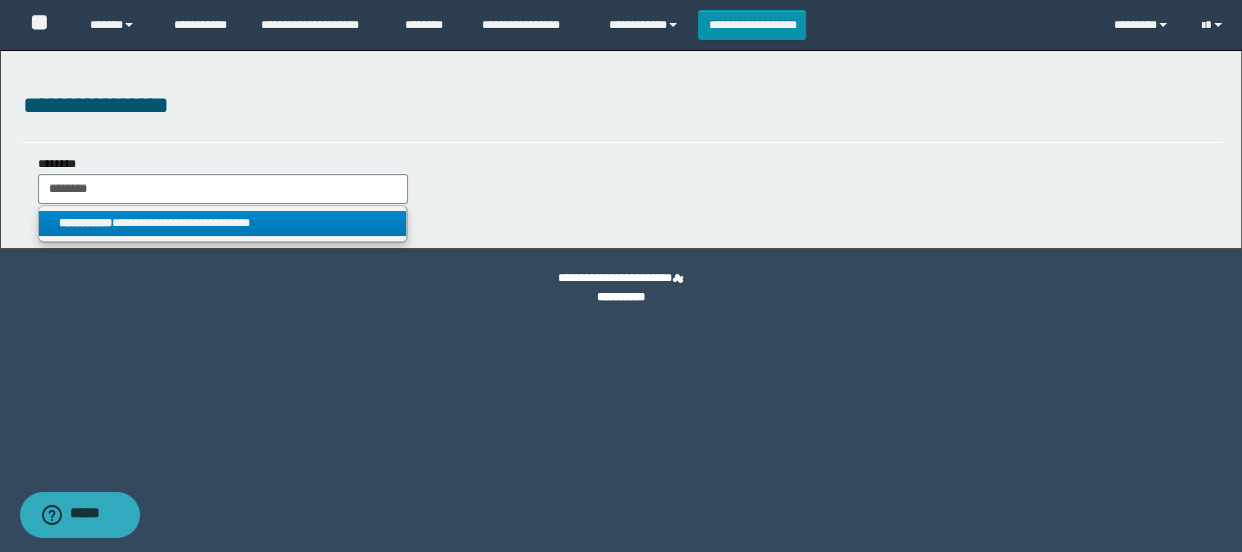 click on "**********" at bounding box center [222, 223] 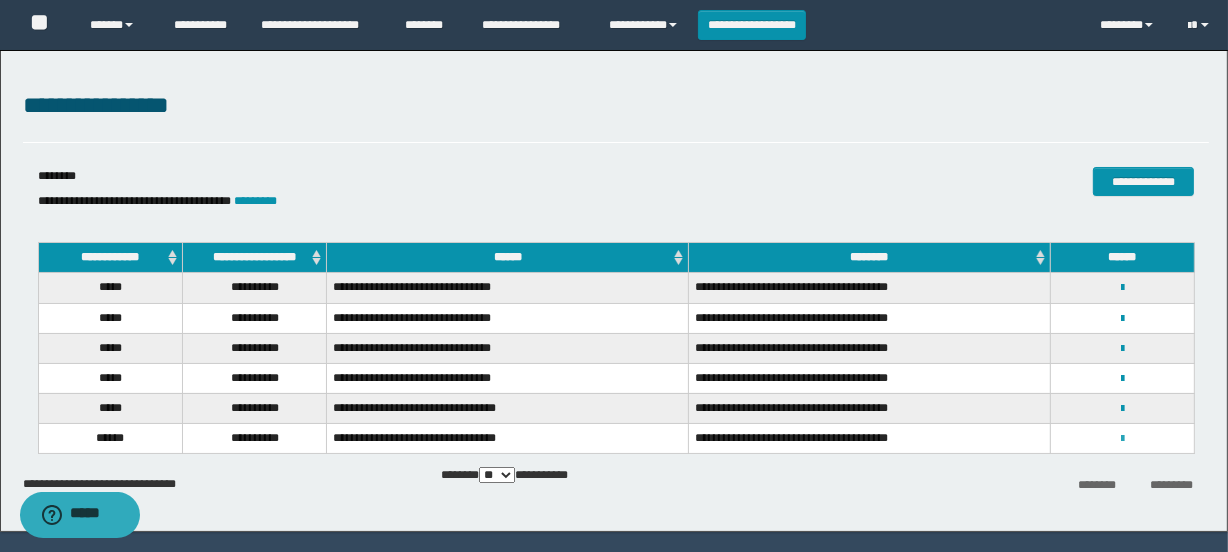 click at bounding box center [1122, 439] 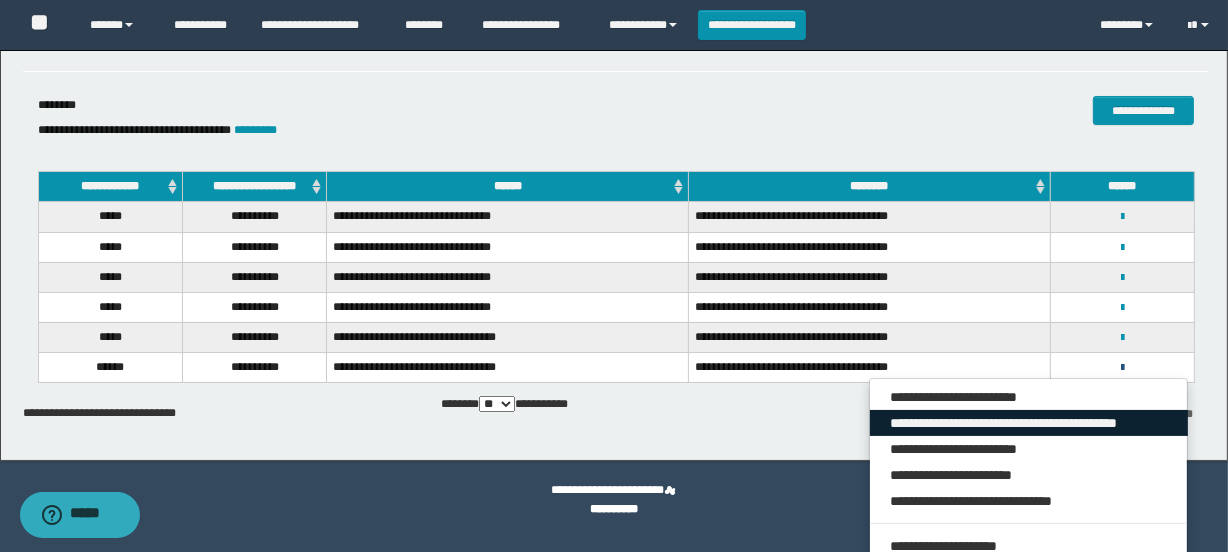 scroll, scrollTop: 181, scrollLeft: 0, axis: vertical 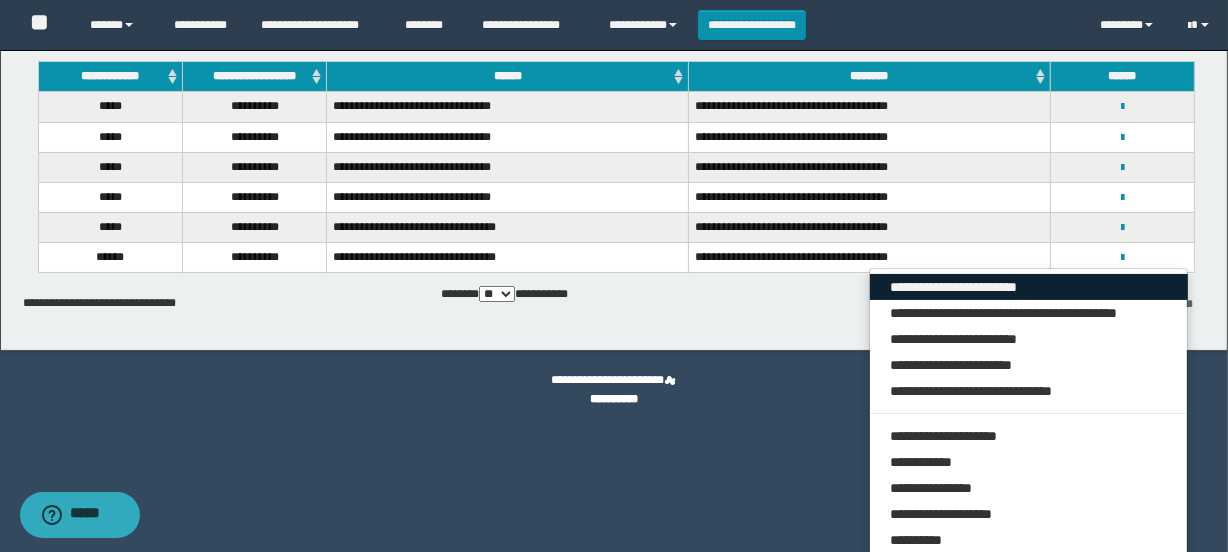 click on "**********" at bounding box center [1029, 287] 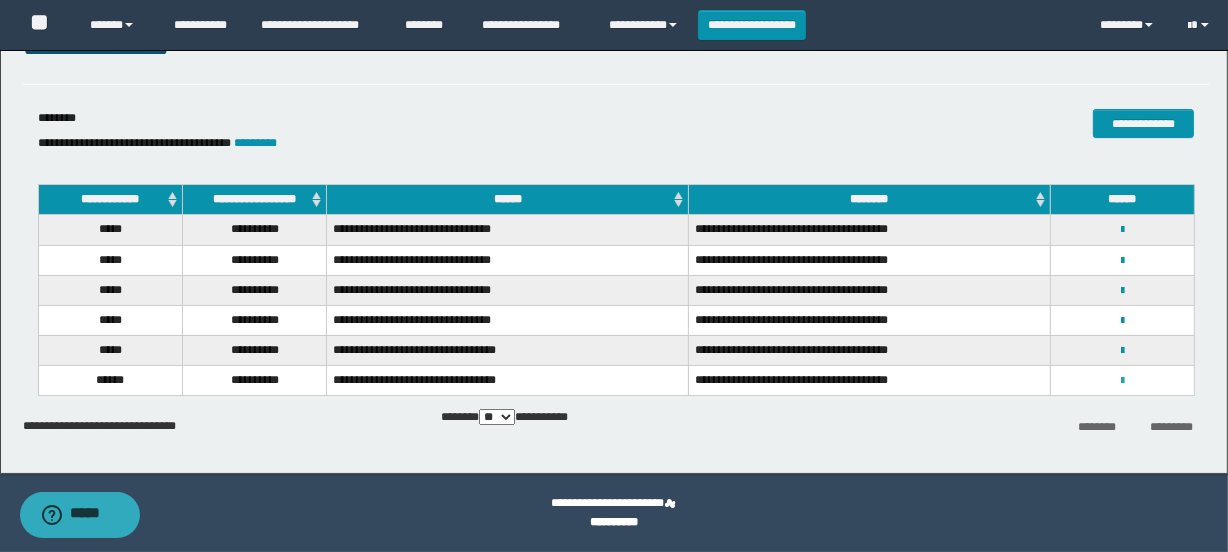 click at bounding box center (1122, 381) 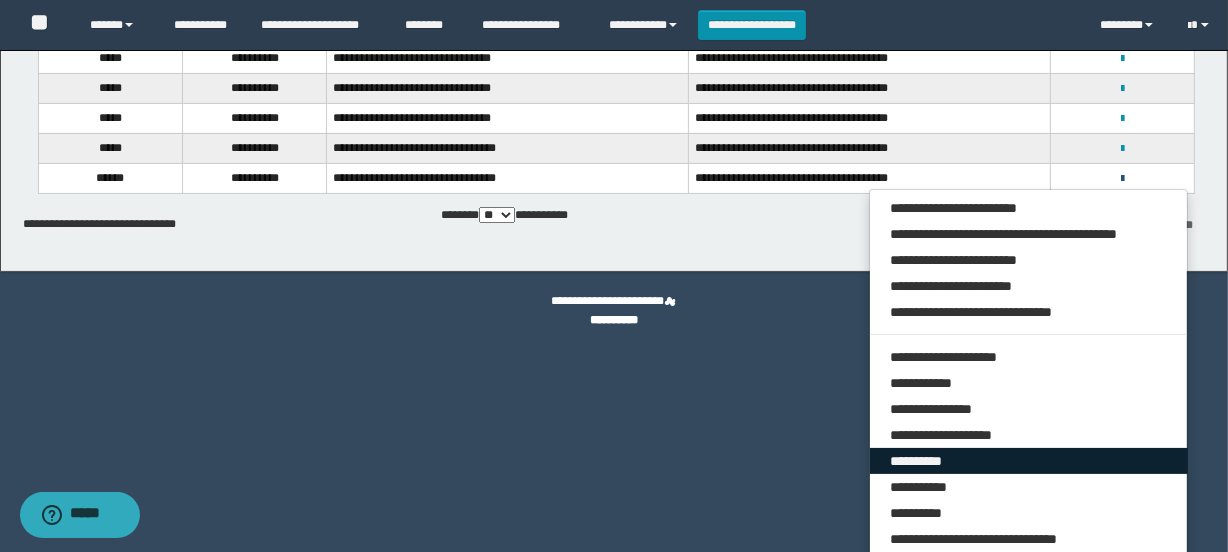 scroll, scrollTop: 265, scrollLeft: 0, axis: vertical 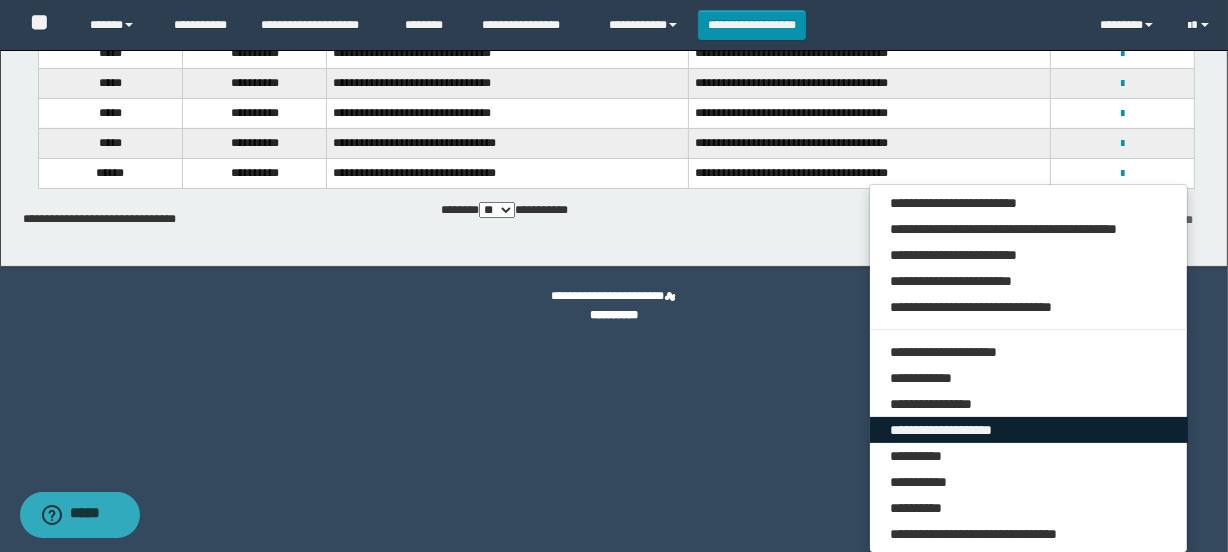 click on "**********" at bounding box center (1029, 430) 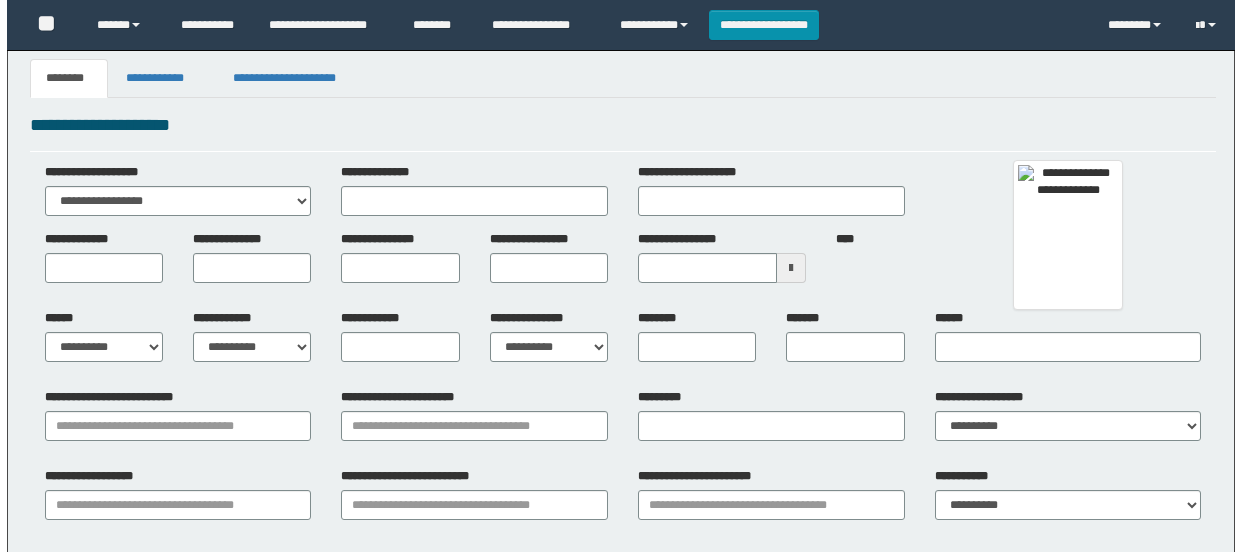 scroll, scrollTop: 0, scrollLeft: 0, axis: both 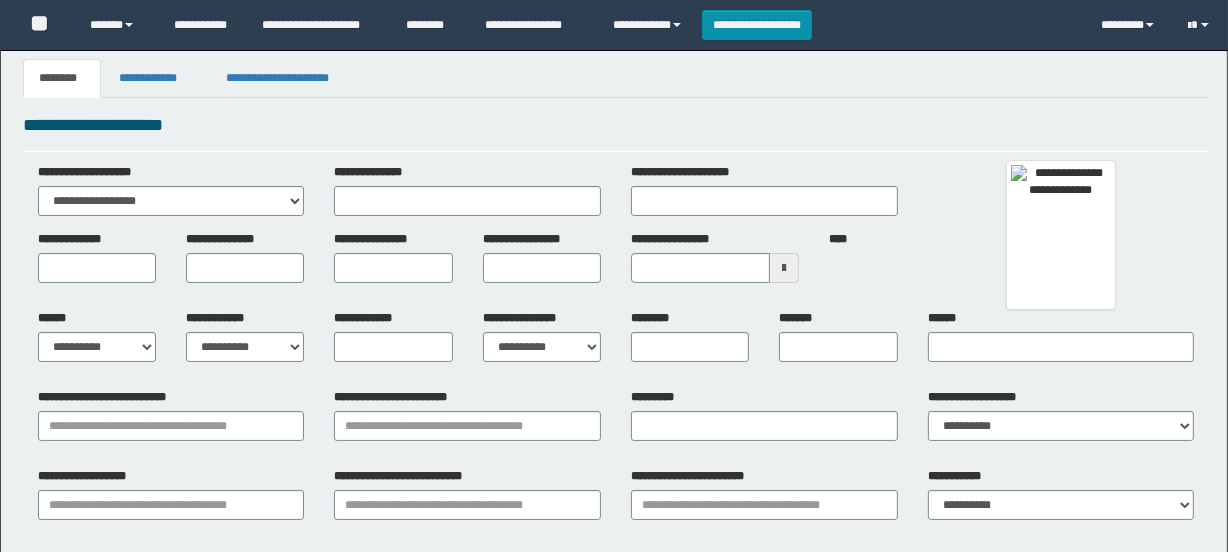 type 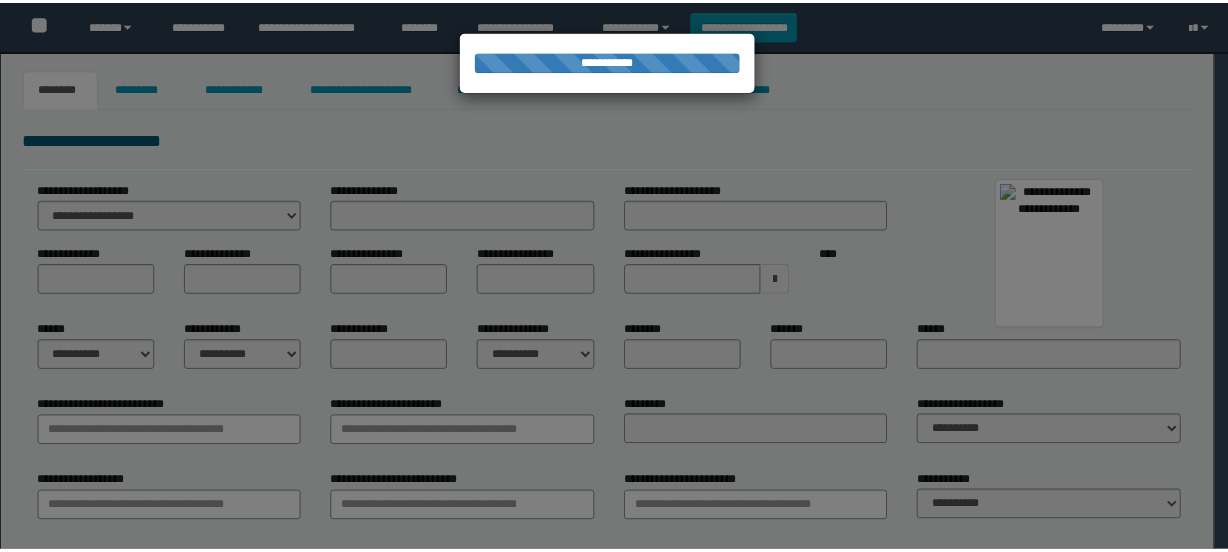 scroll, scrollTop: 0, scrollLeft: 0, axis: both 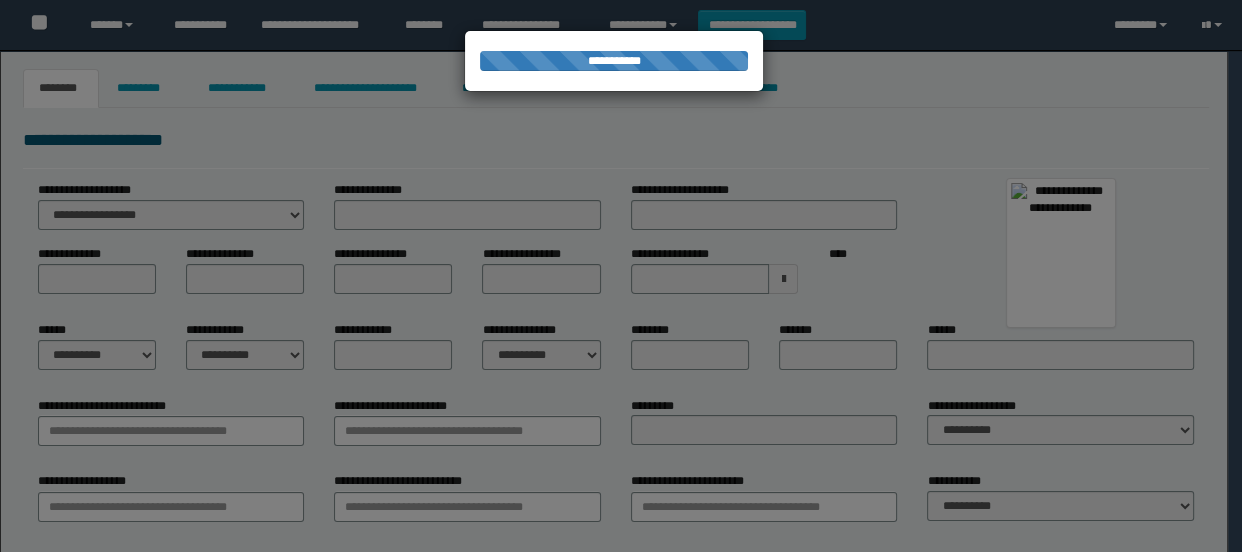 type on "********" 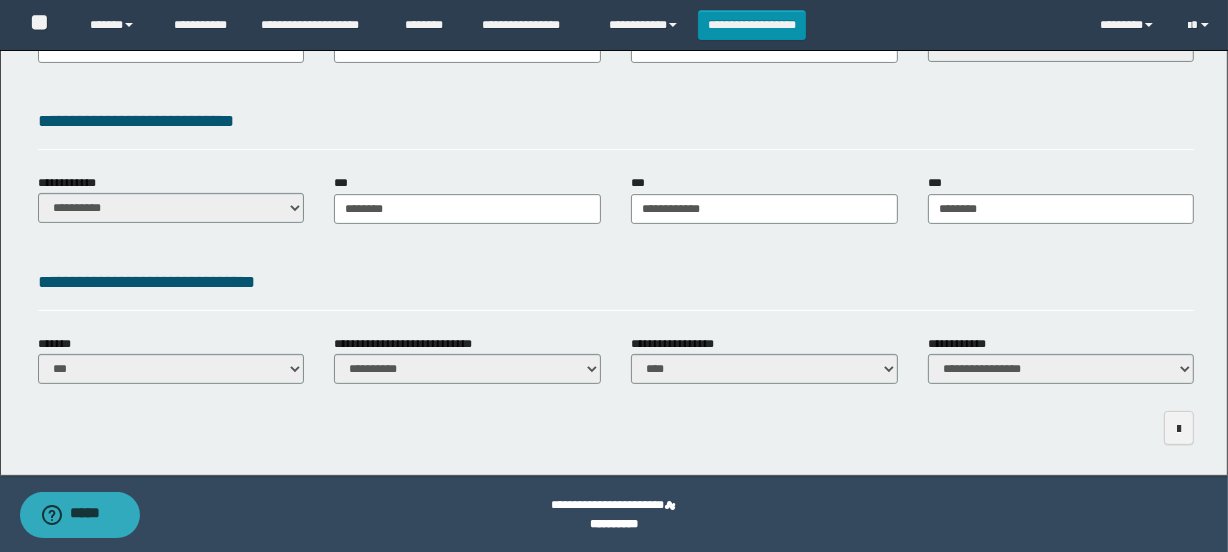 scroll, scrollTop: 463, scrollLeft: 0, axis: vertical 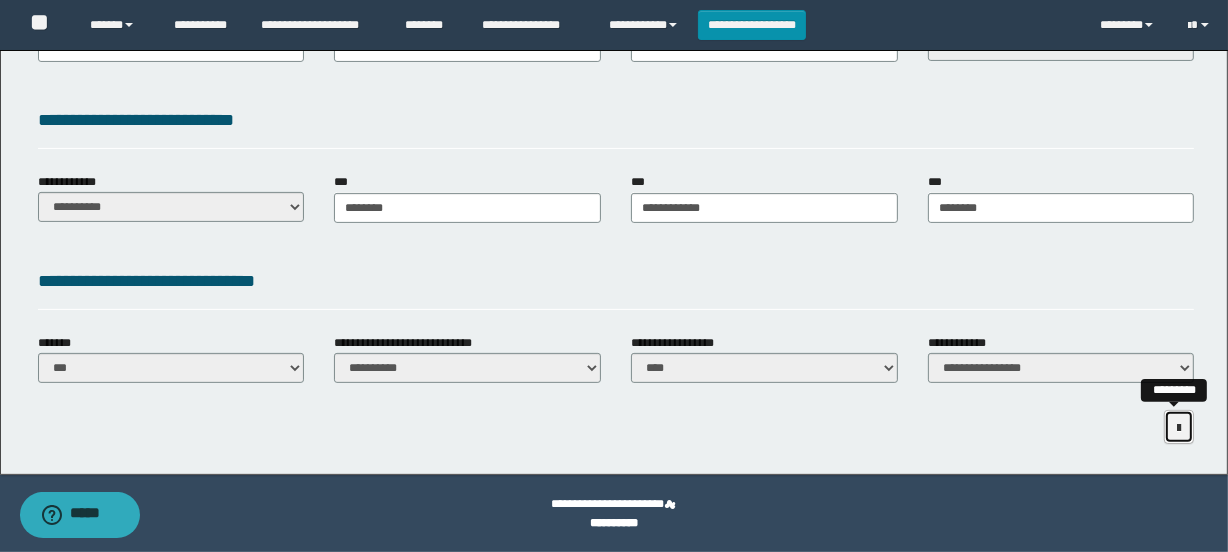 click at bounding box center [1179, 428] 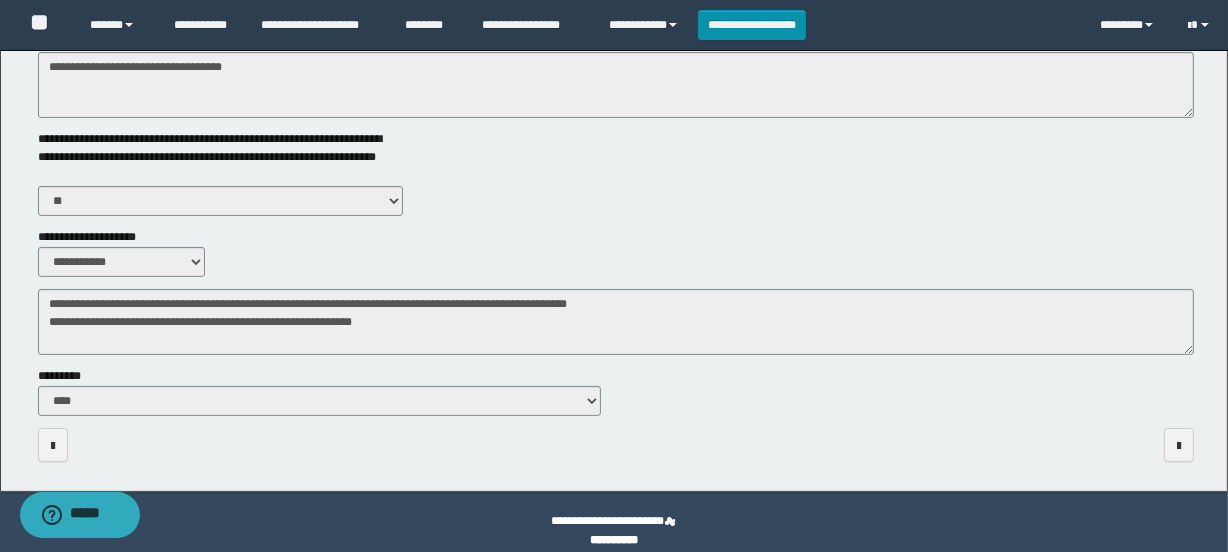 scroll, scrollTop: 393, scrollLeft: 0, axis: vertical 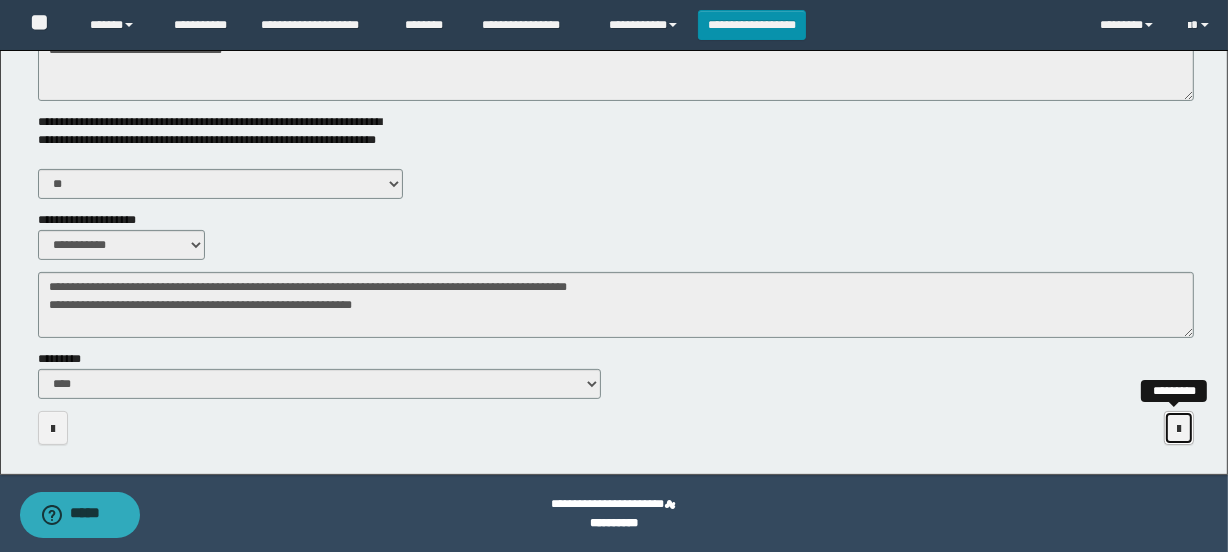 click at bounding box center (1179, 428) 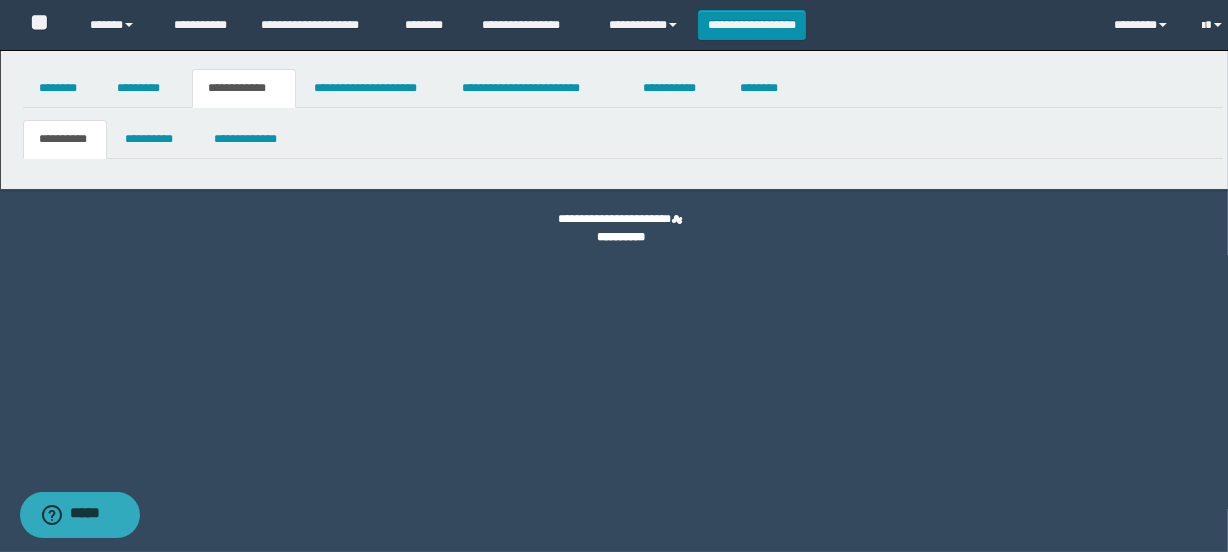 scroll, scrollTop: 0, scrollLeft: 0, axis: both 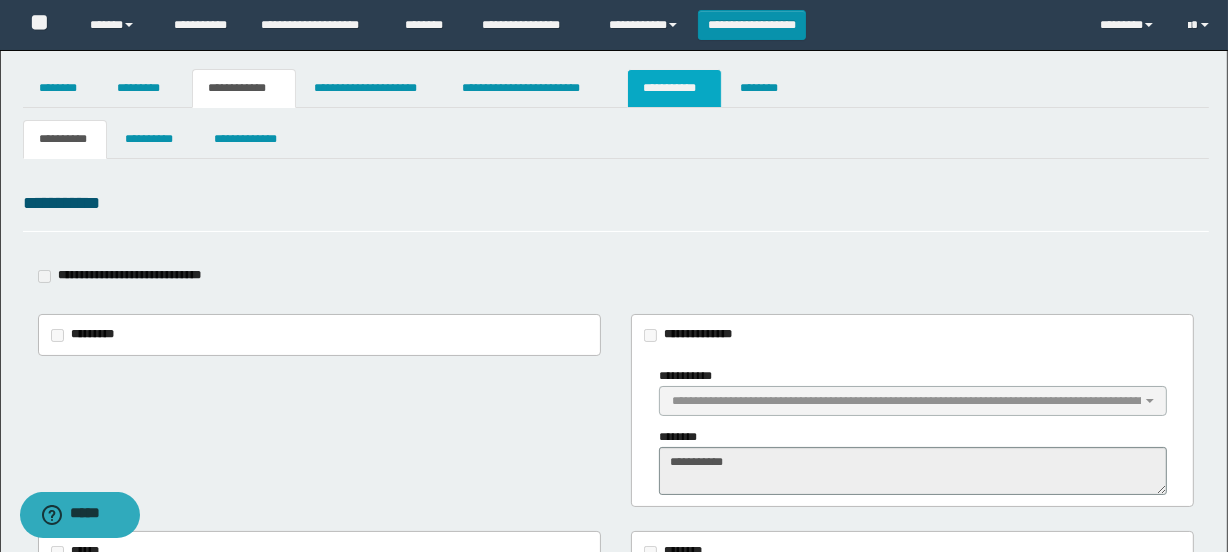 click on "**********" at bounding box center (674, 88) 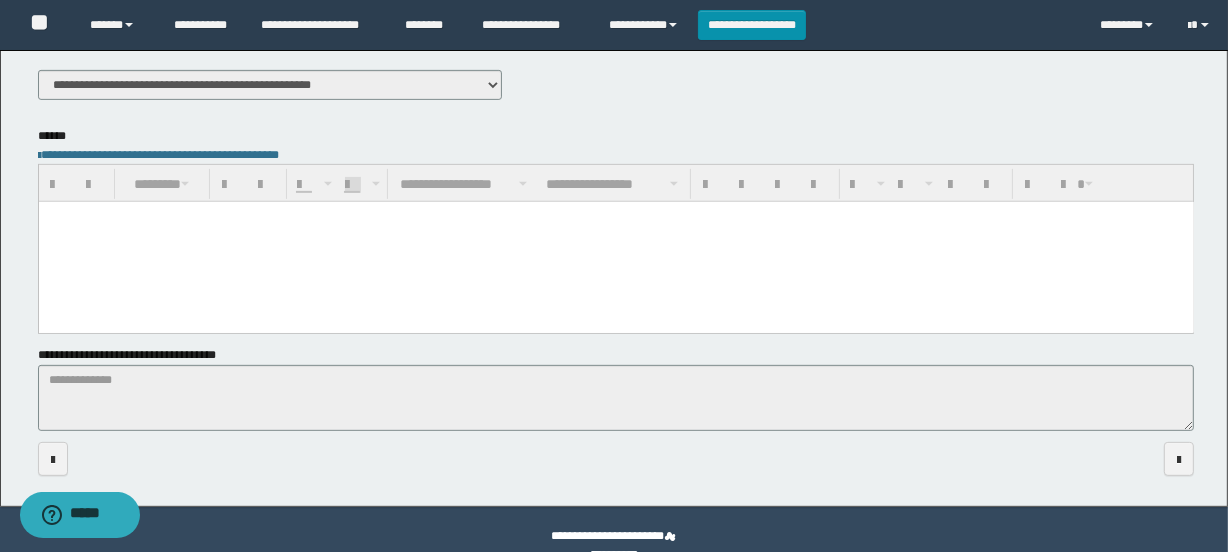 scroll, scrollTop: 706, scrollLeft: 0, axis: vertical 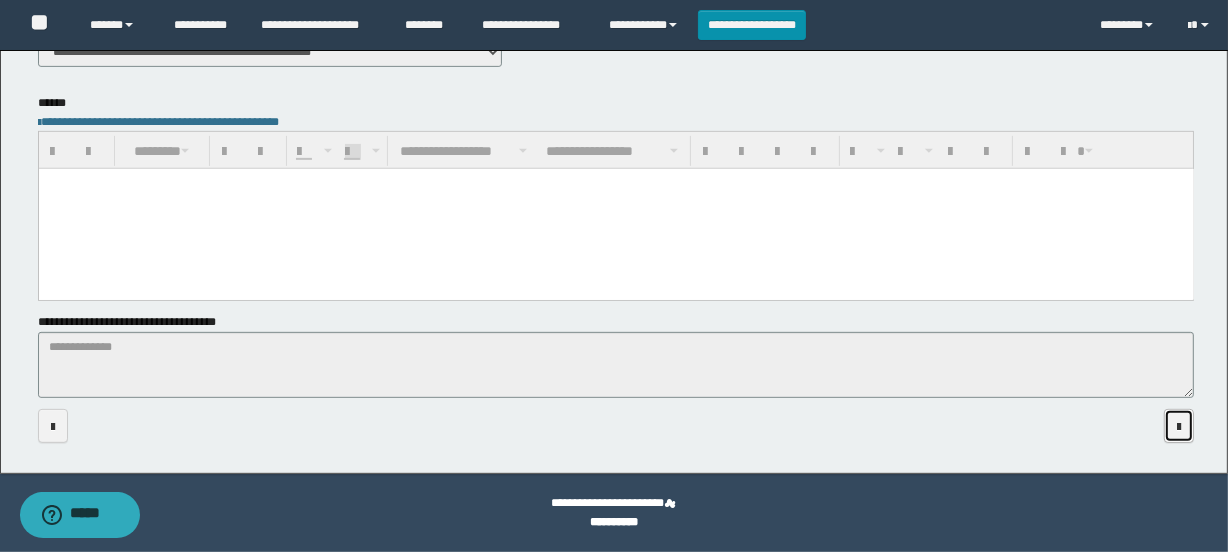 click at bounding box center (1179, 427) 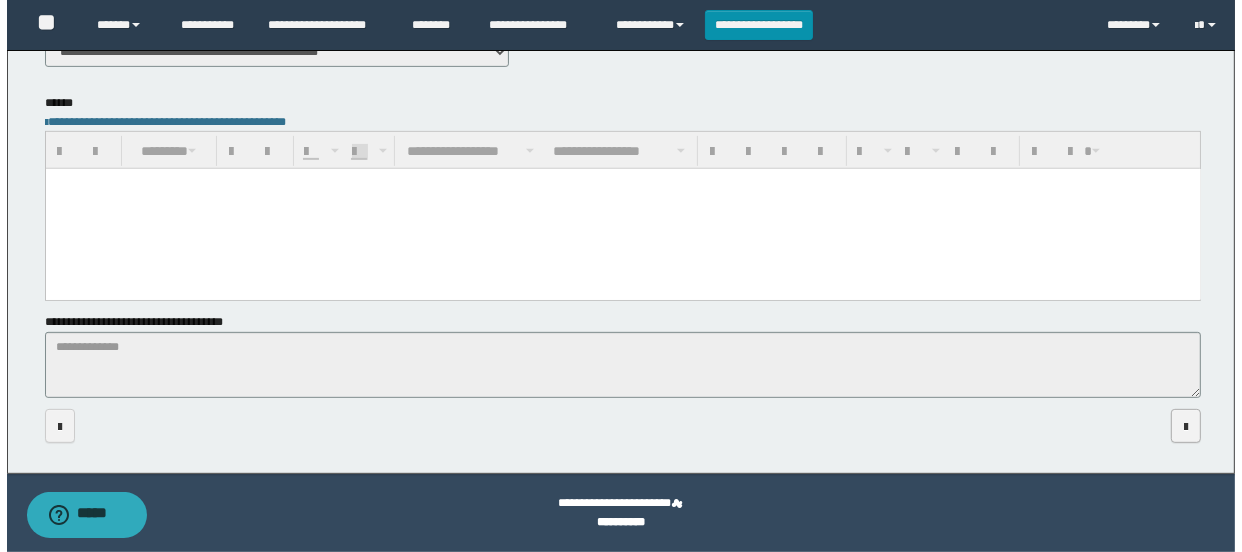 scroll, scrollTop: 0, scrollLeft: 0, axis: both 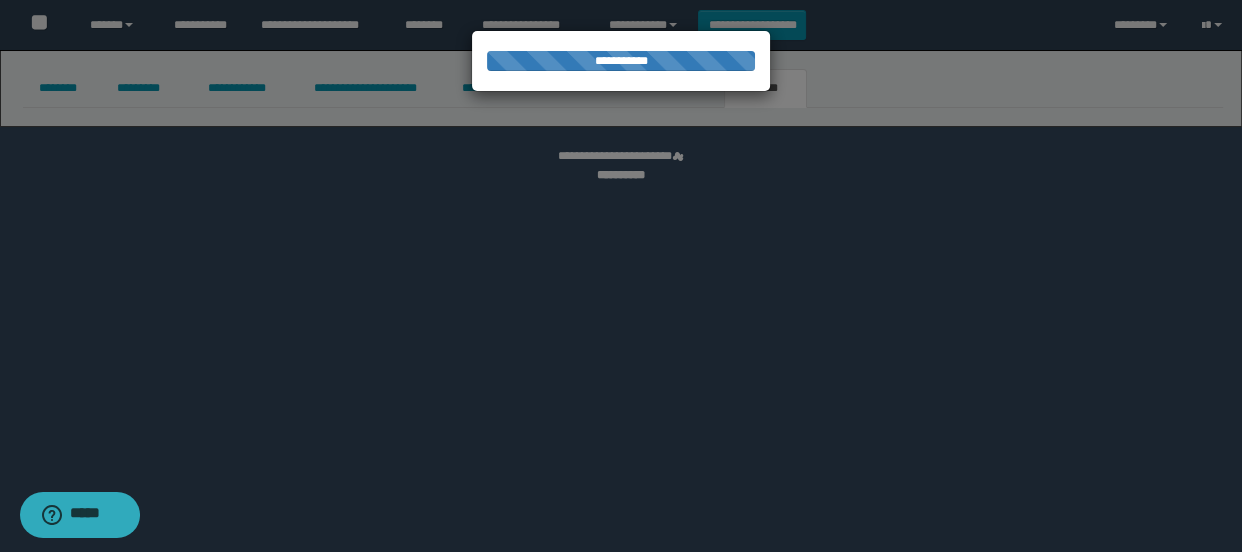 select on "****" 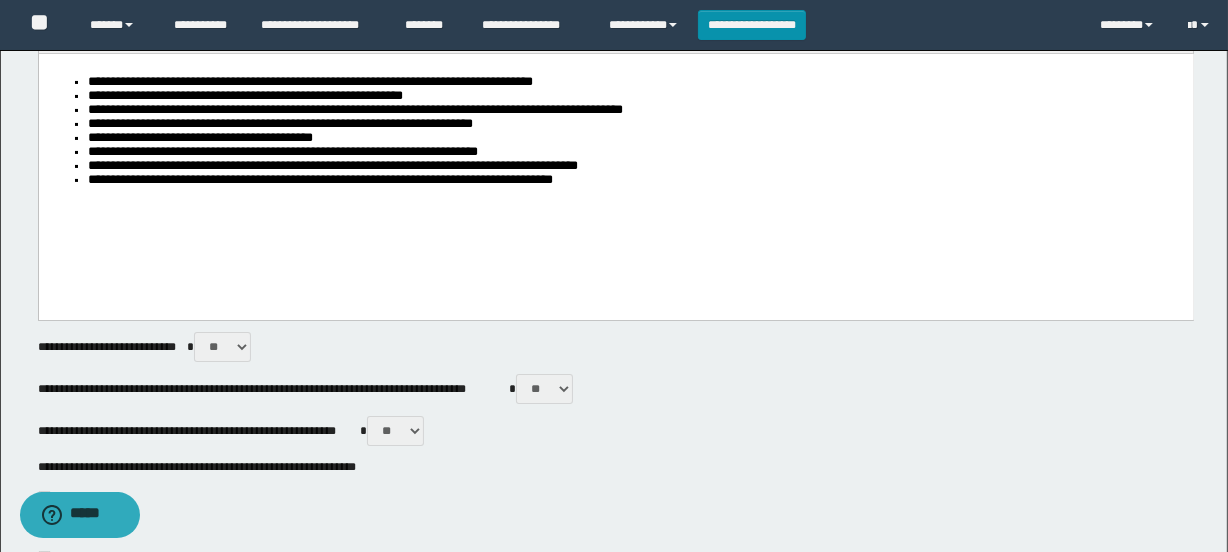 scroll, scrollTop: 0, scrollLeft: 0, axis: both 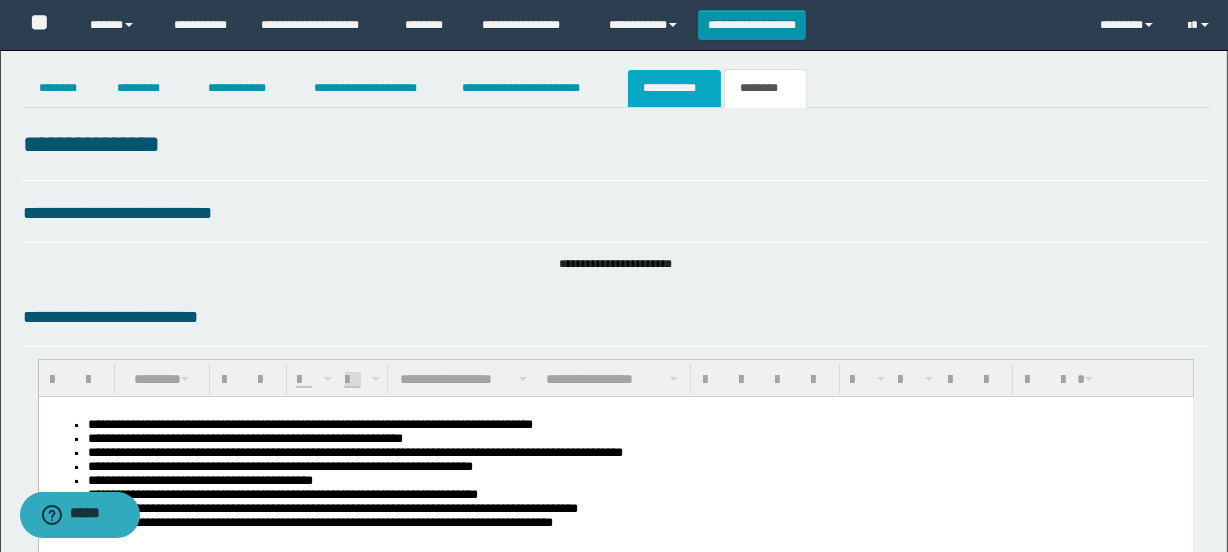 click on "**********" at bounding box center (674, 88) 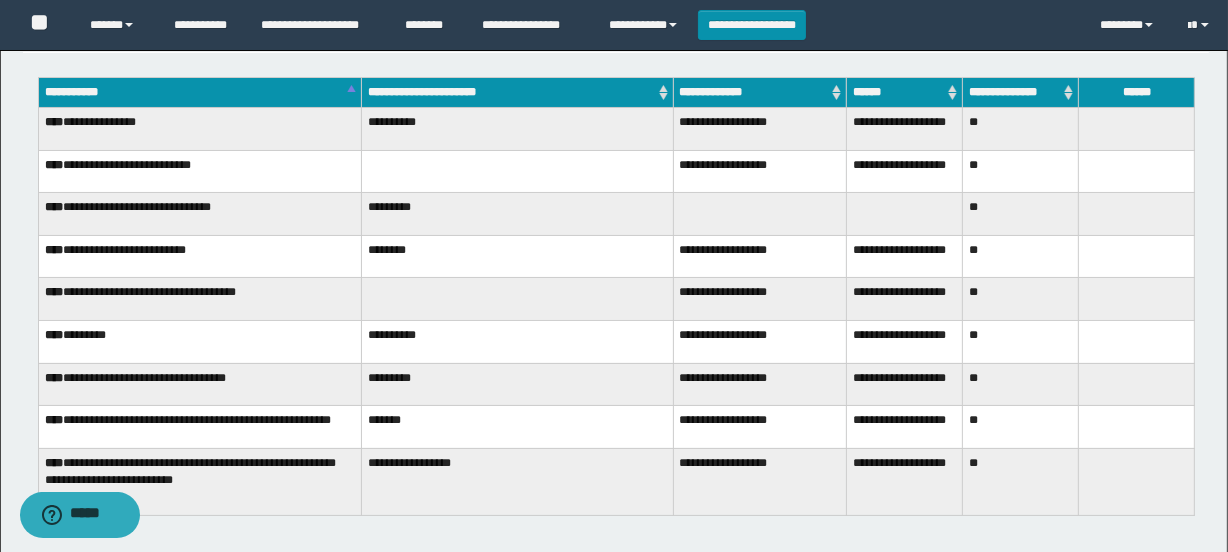scroll, scrollTop: 181, scrollLeft: 0, axis: vertical 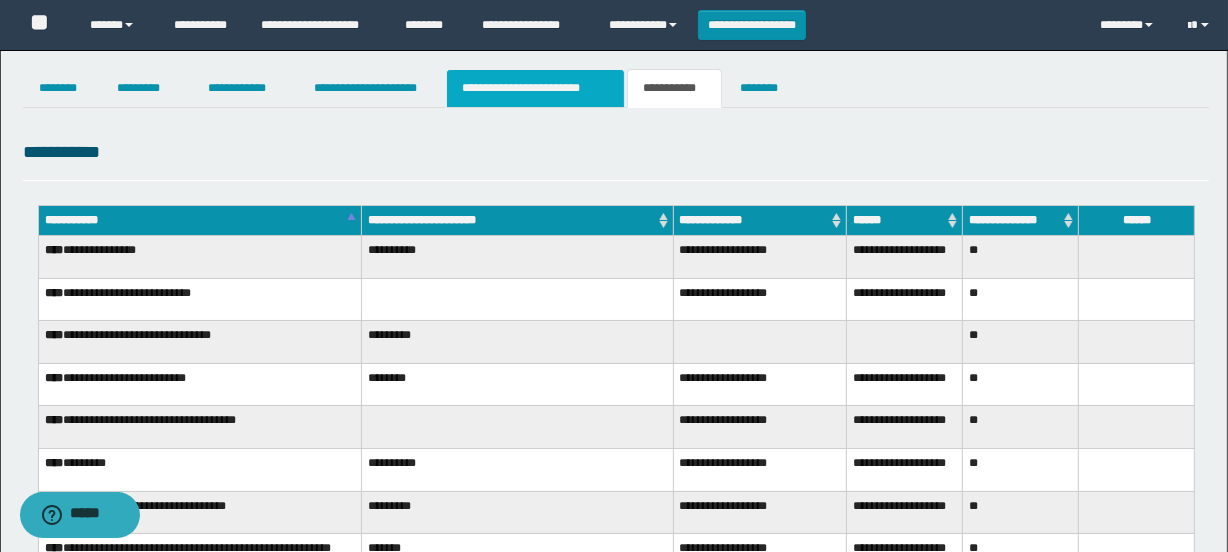 click on "**********" at bounding box center [535, 88] 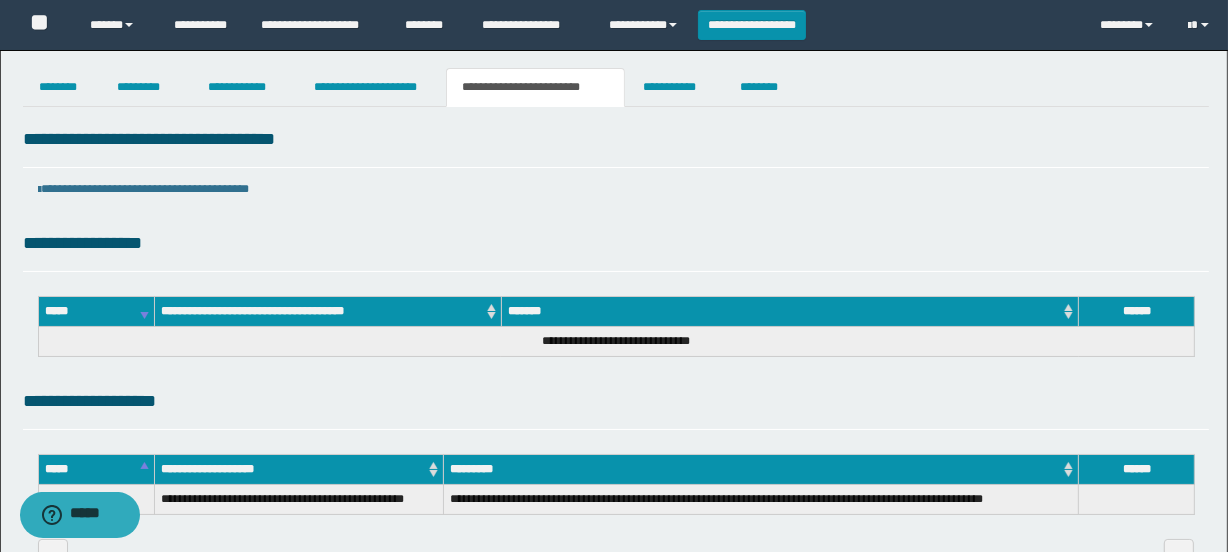 scroll, scrollTop: 0, scrollLeft: 0, axis: both 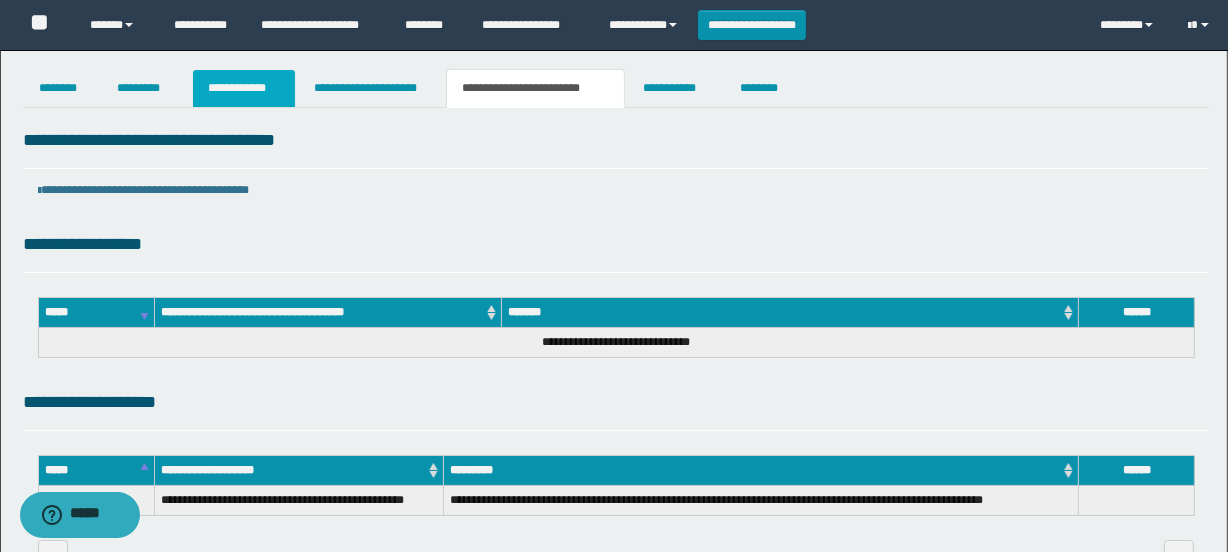 click on "**********" at bounding box center [244, 88] 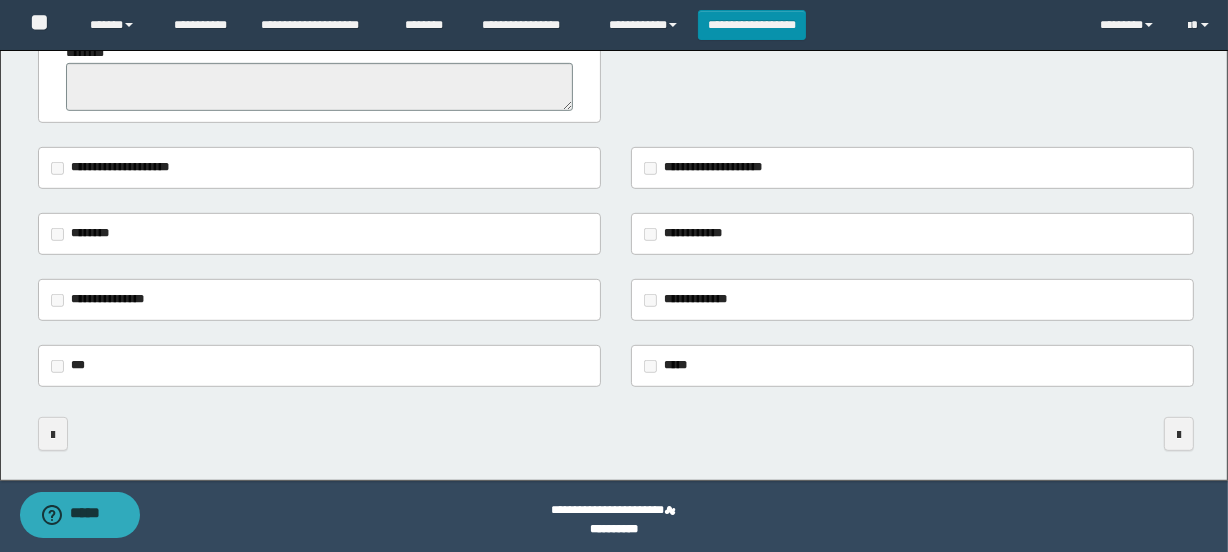 scroll, scrollTop: 890, scrollLeft: 0, axis: vertical 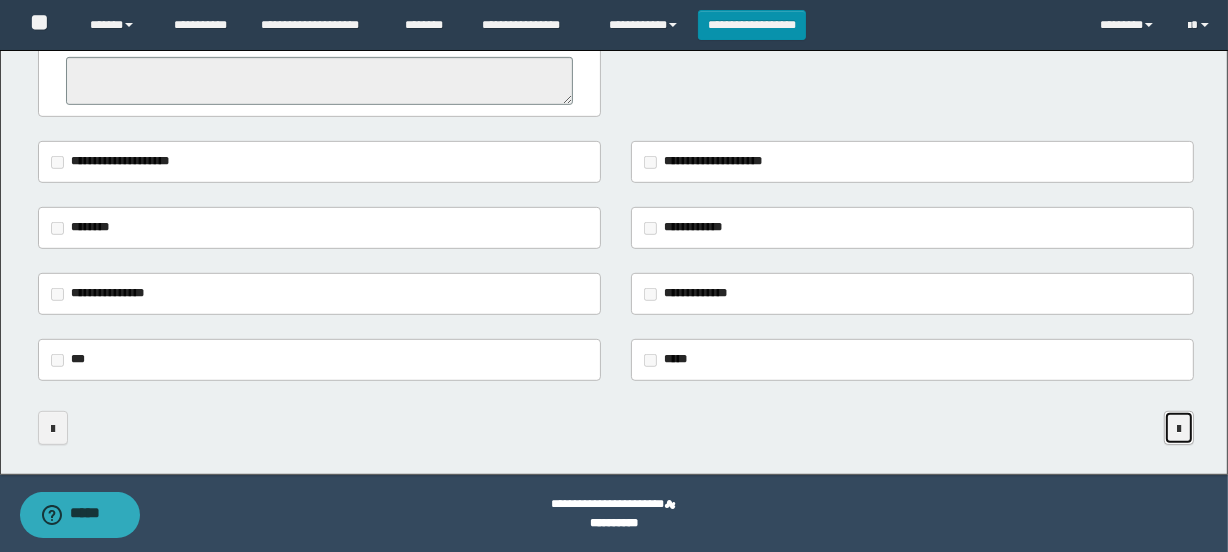 click at bounding box center (1179, 429) 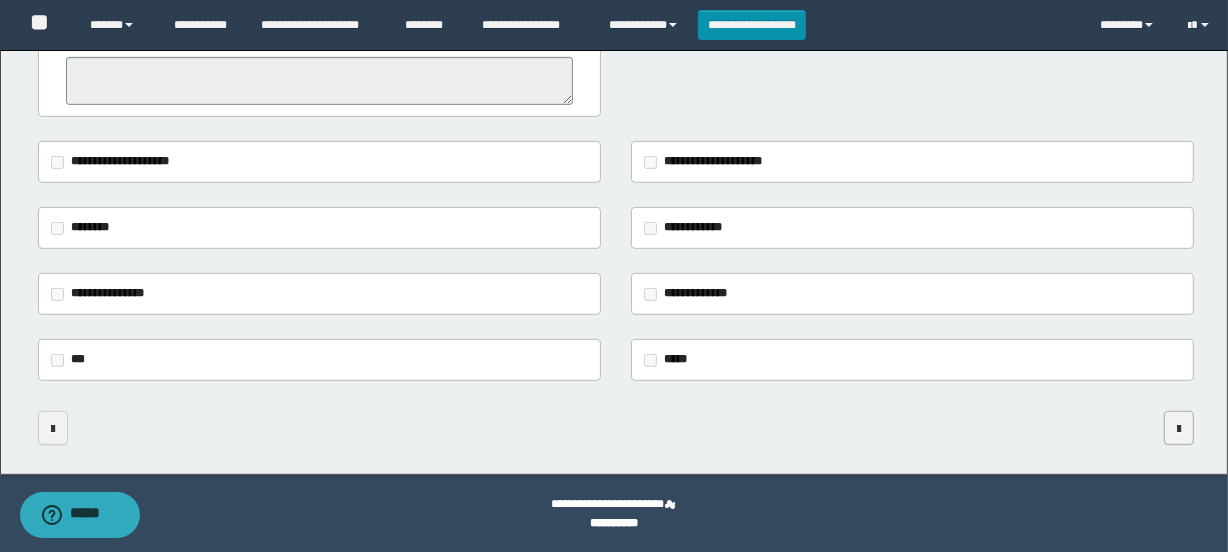 scroll, scrollTop: 0, scrollLeft: 0, axis: both 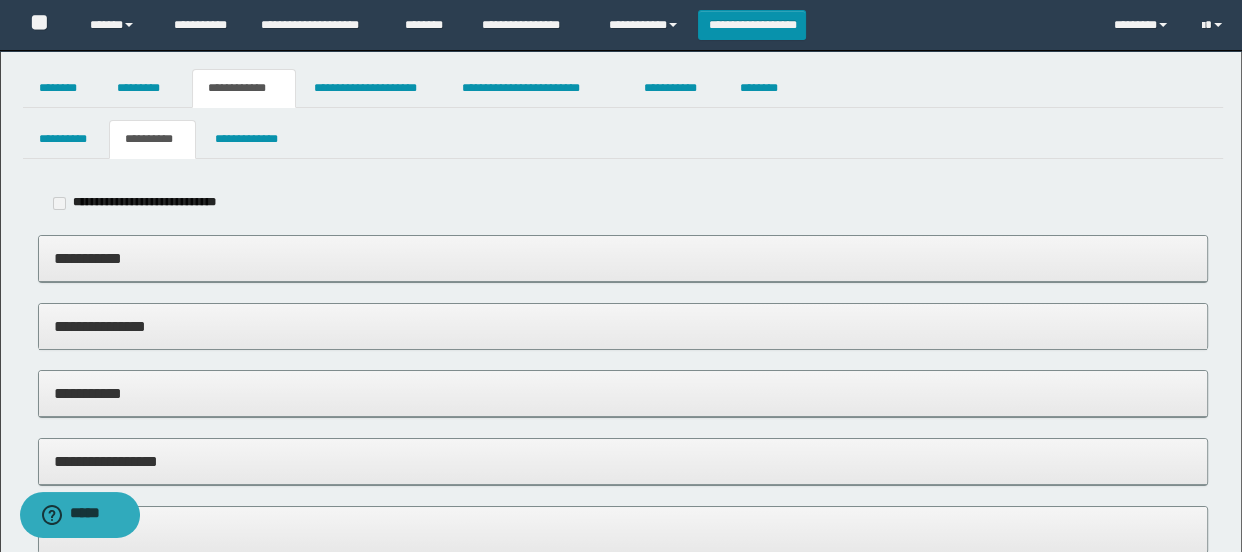 type on "**********" 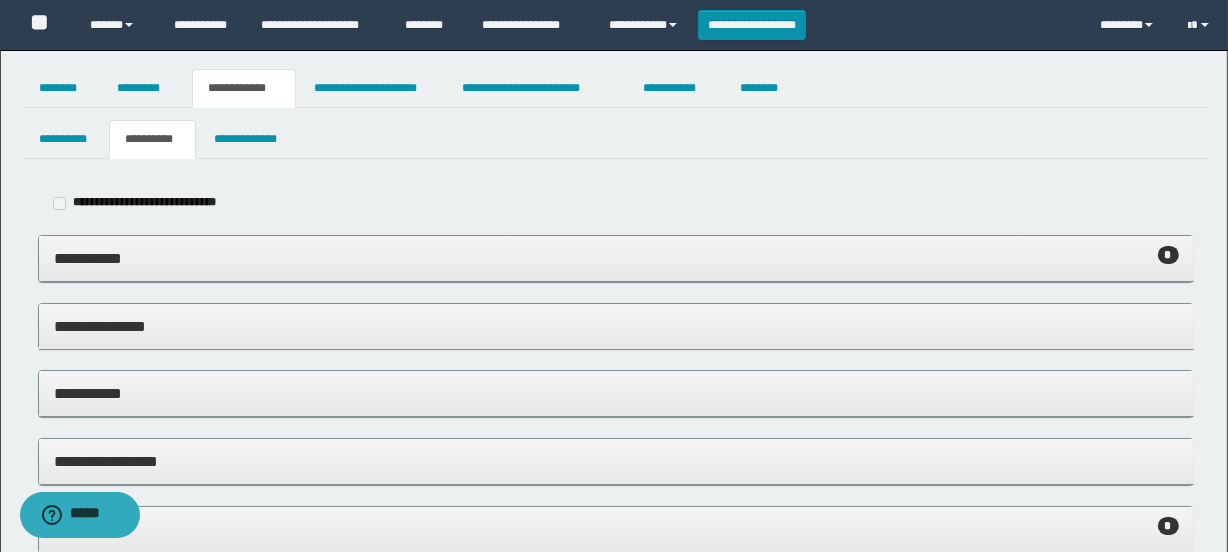 click on "**********" at bounding box center (616, 258) 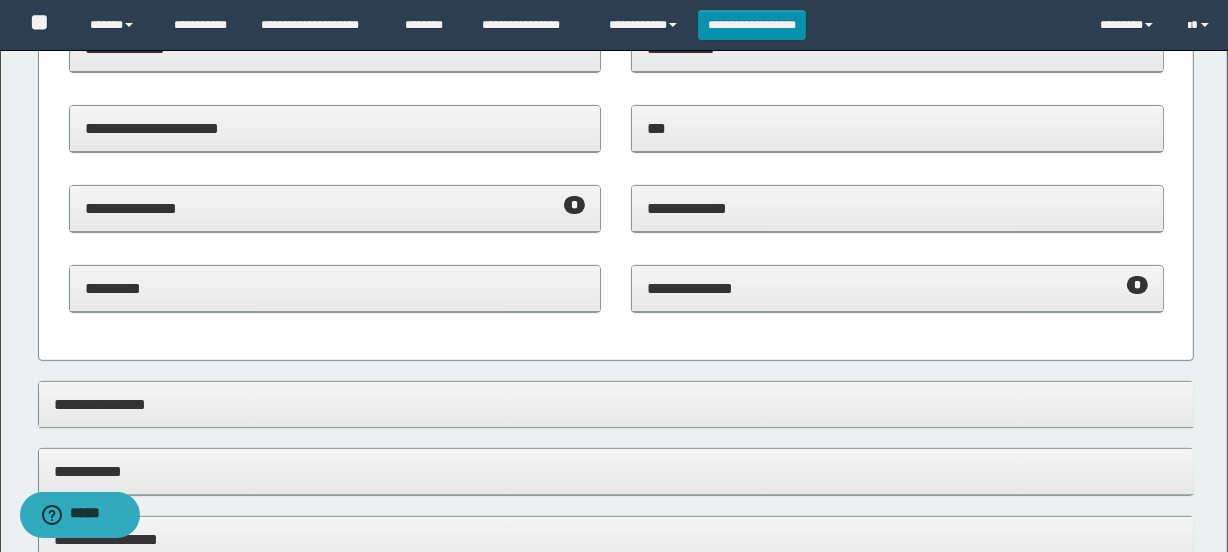 scroll, scrollTop: 545, scrollLeft: 0, axis: vertical 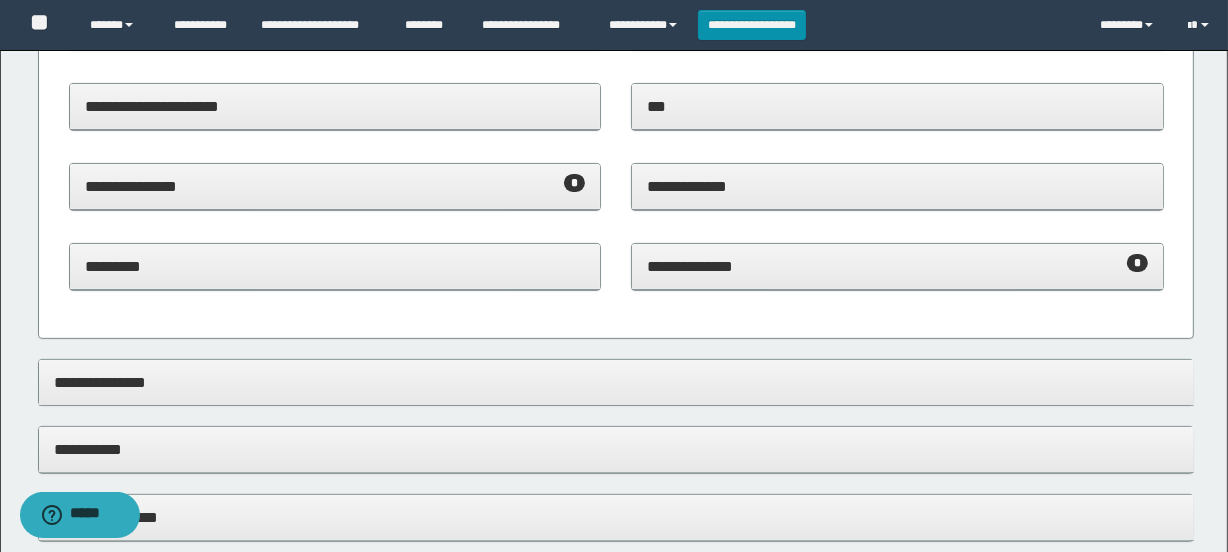click on "**********" at bounding box center (335, 186) 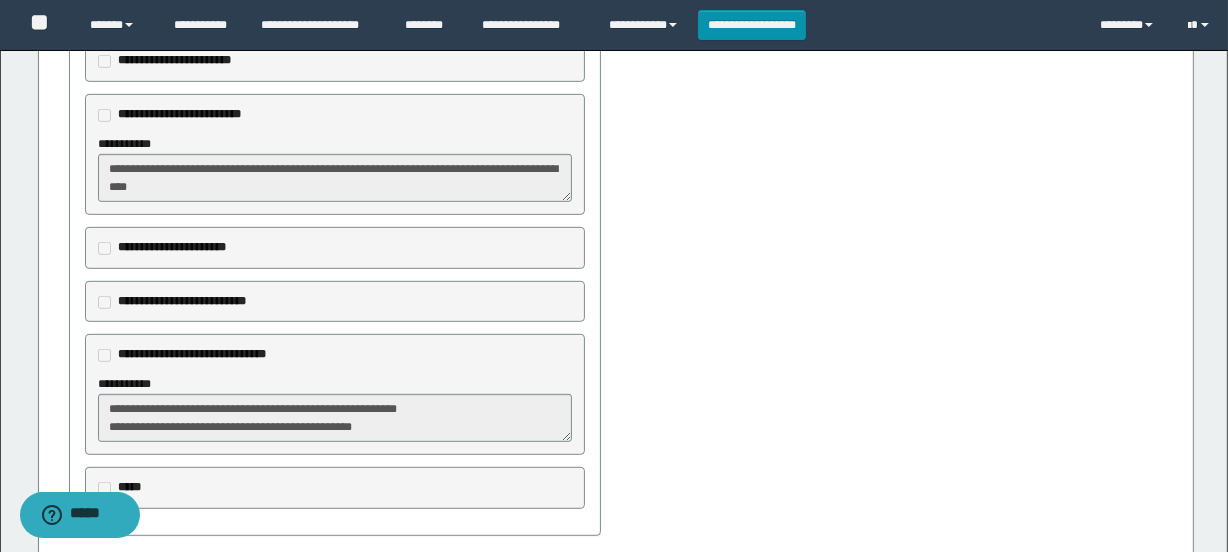 scroll, scrollTop: 909, scrollLeft: 0, axis: vertical 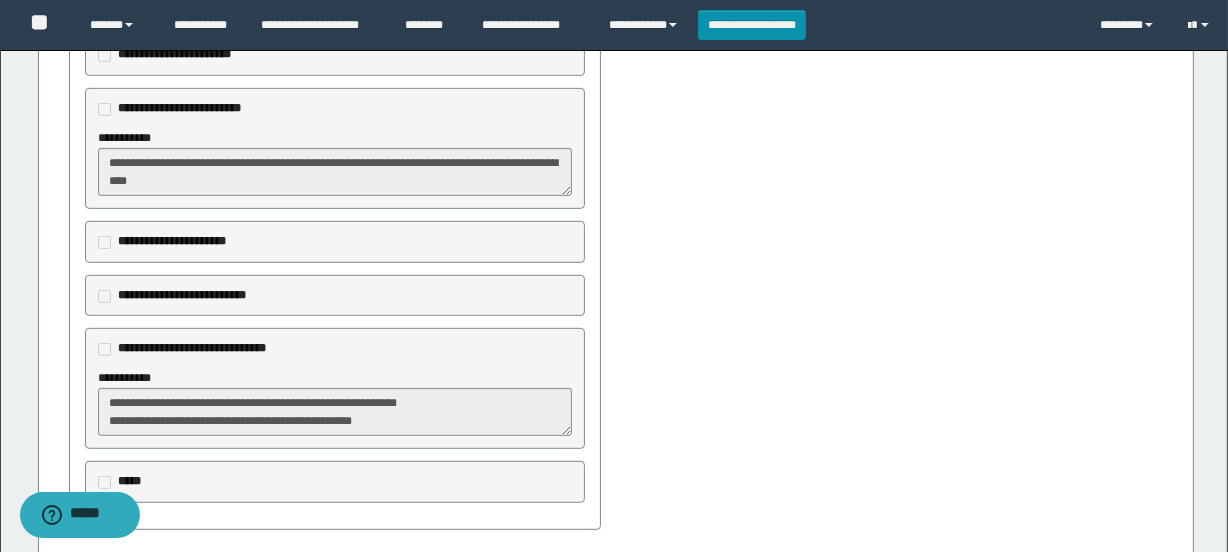 click on "**********" at bounding box center [335, 187] 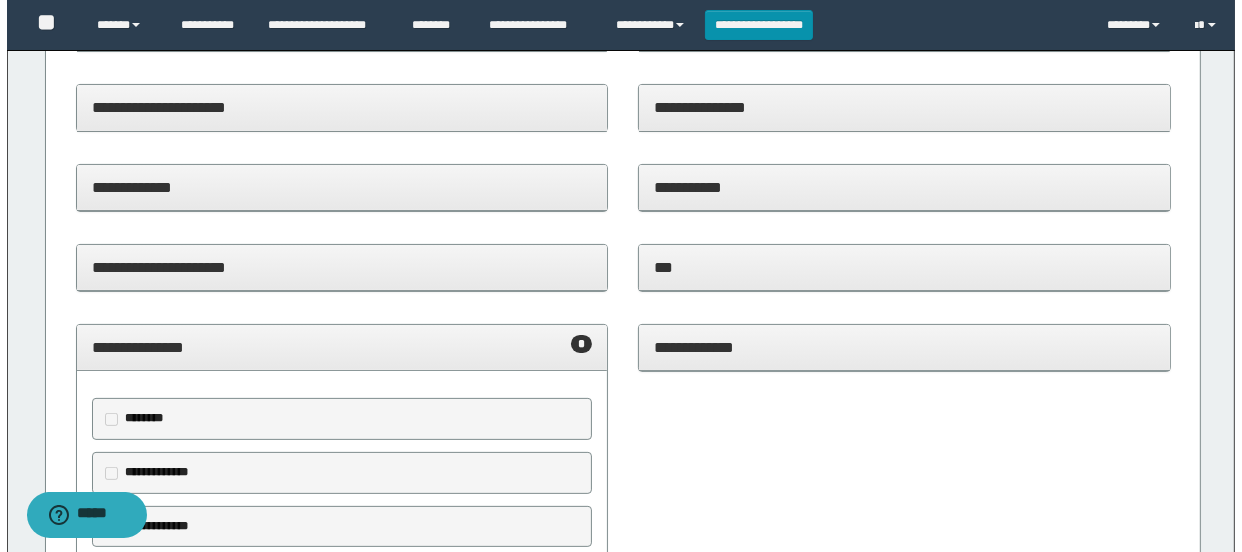 scroll, scrollTop: 0, scrollLeft: 0, axis: both 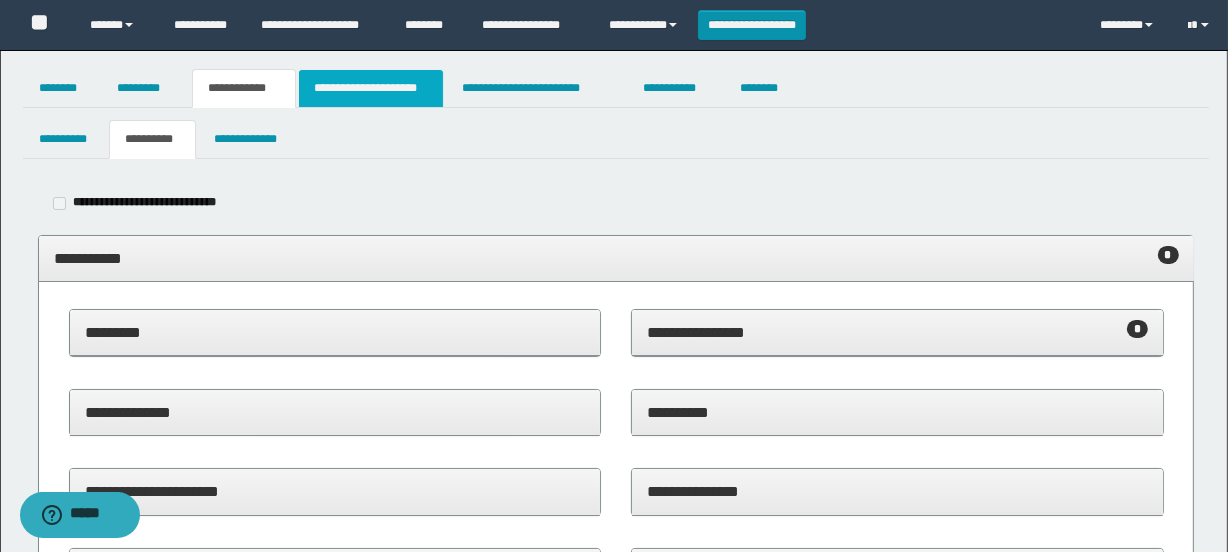 click on "**********" at bounding box center [371, 88] 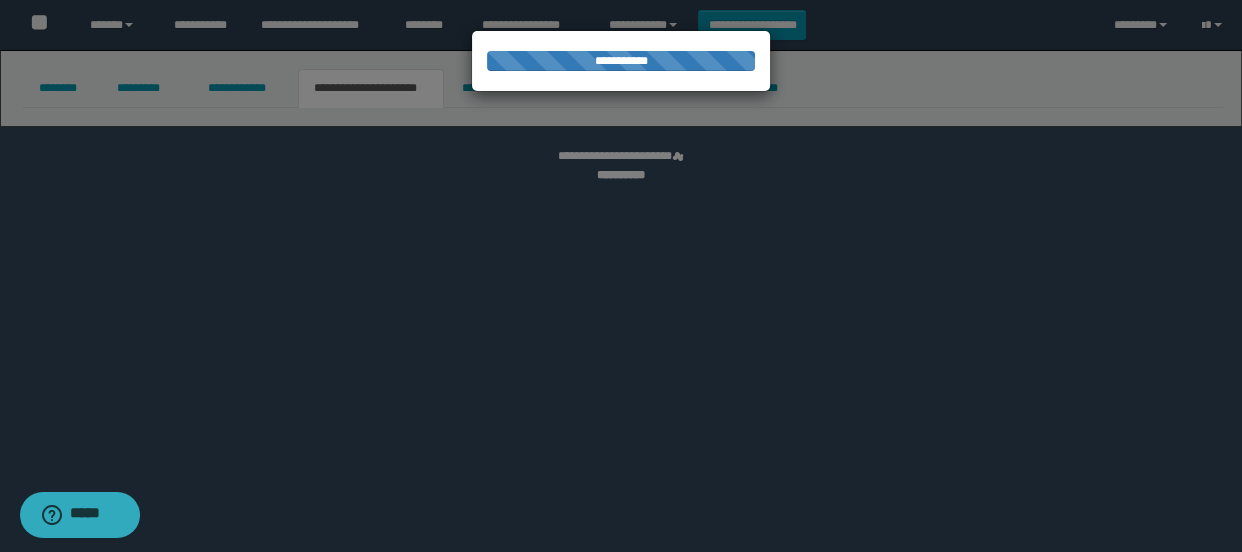 select on "*" 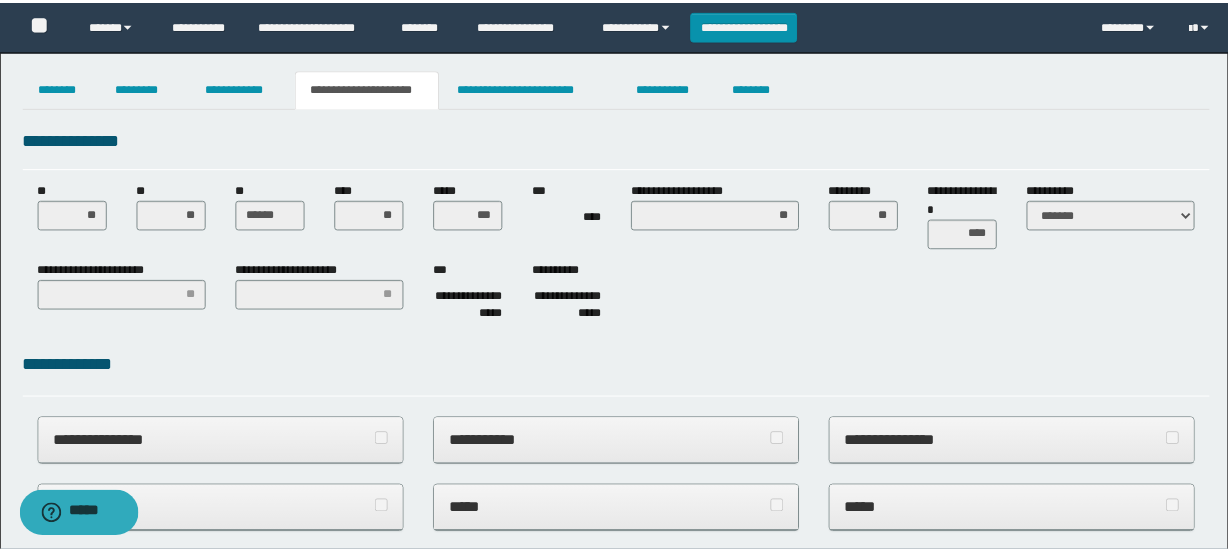 scroll, scrollTop: 0, scrollLeft: 0, axis: both 